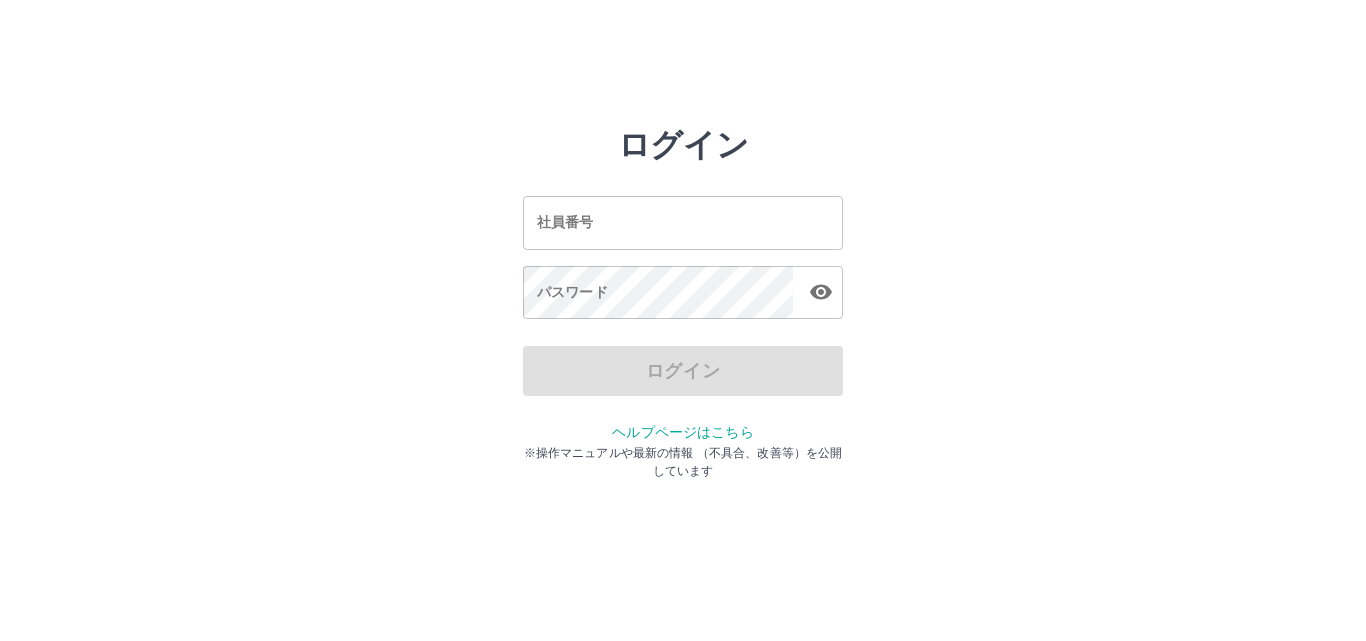 scroll, scrollTop: 0, scrollLeft: 0, axis: both 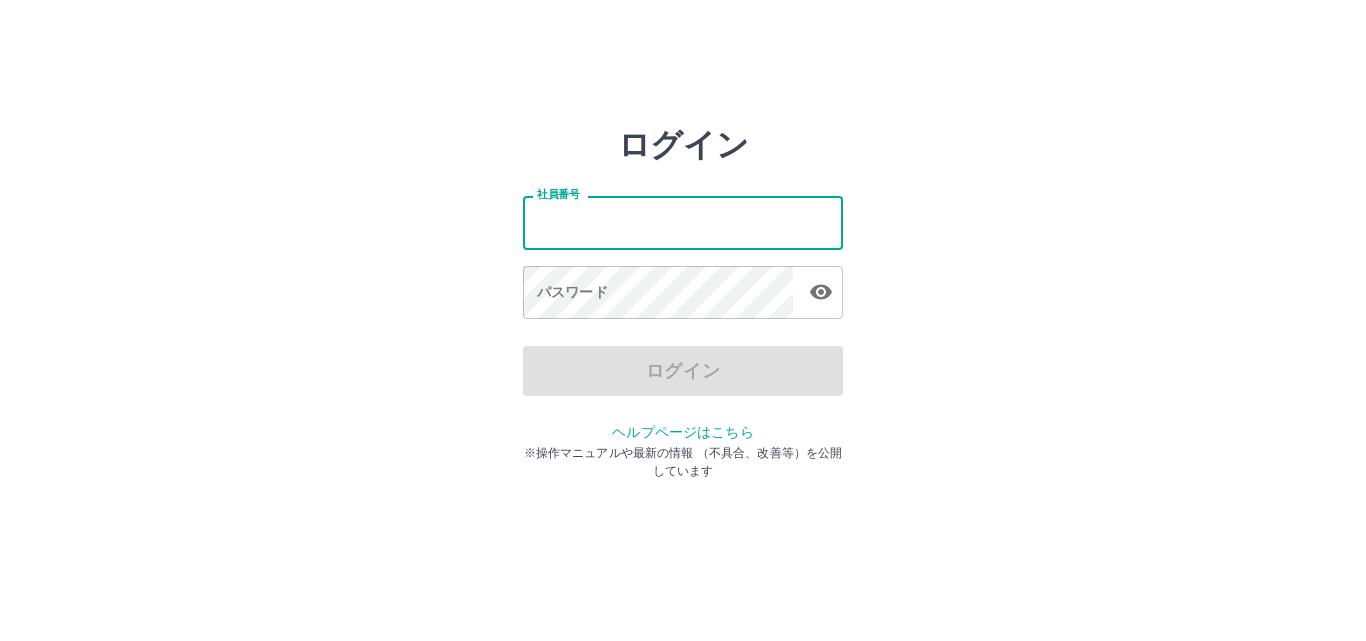 click on "社員番号" at bounding box center (683, 222) 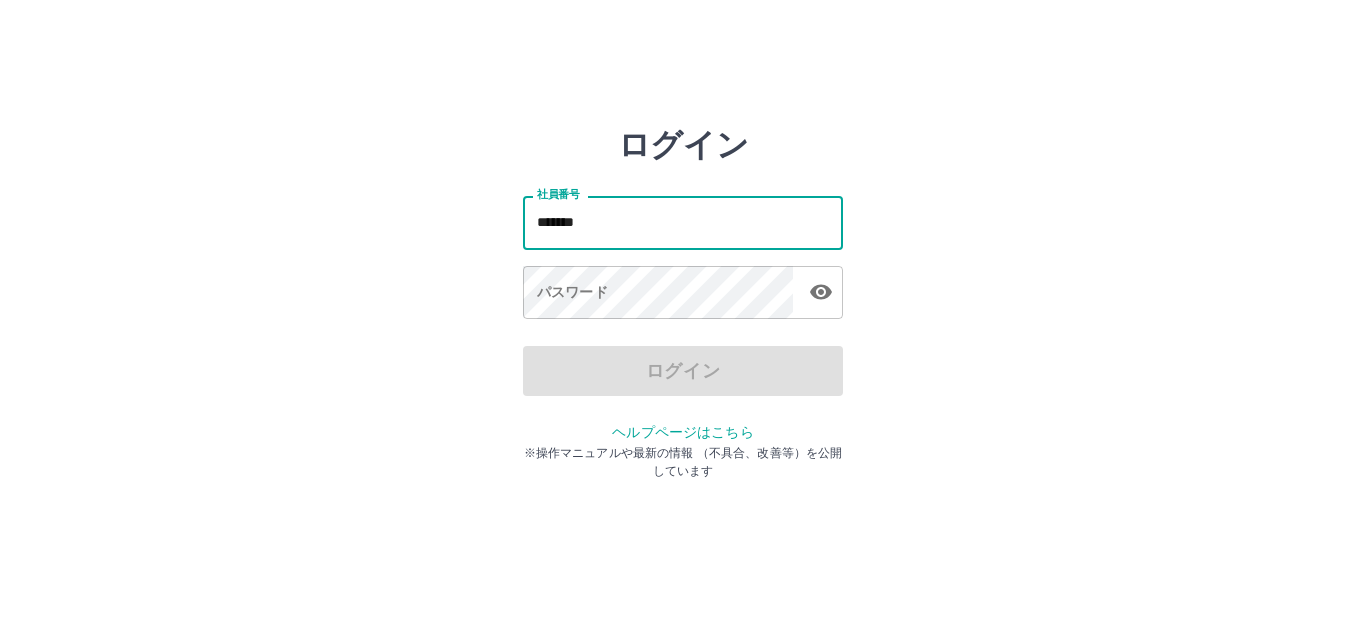 type on "*******" 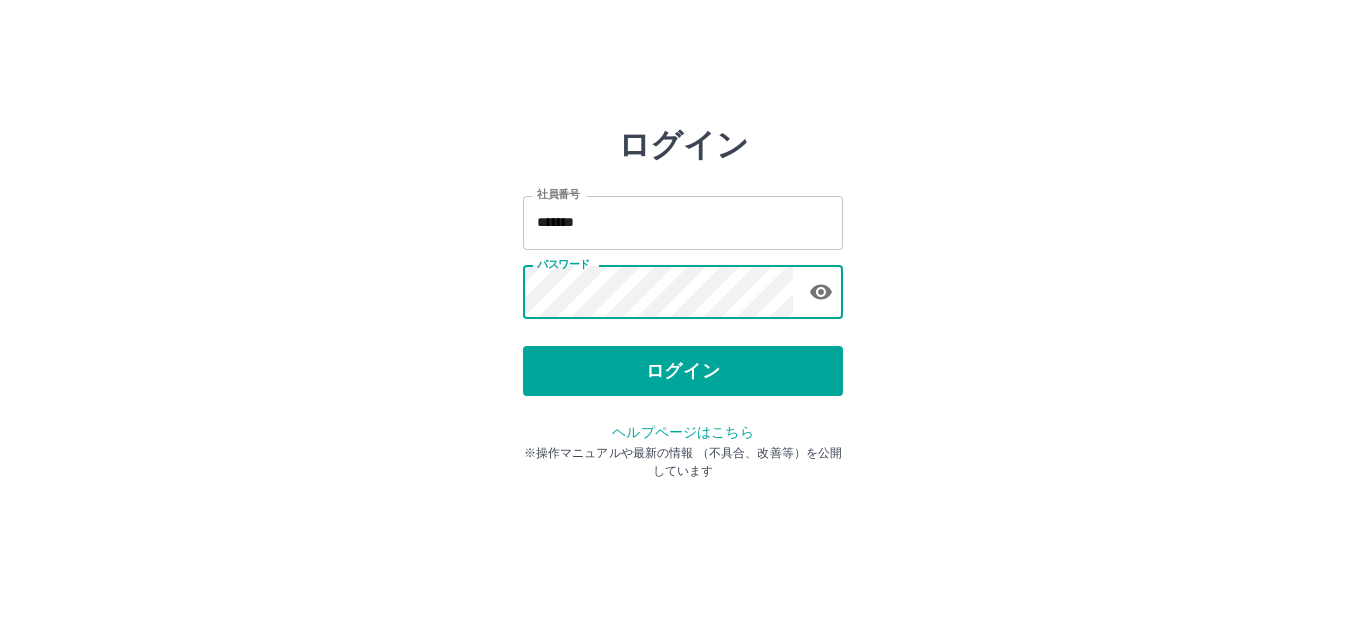 click 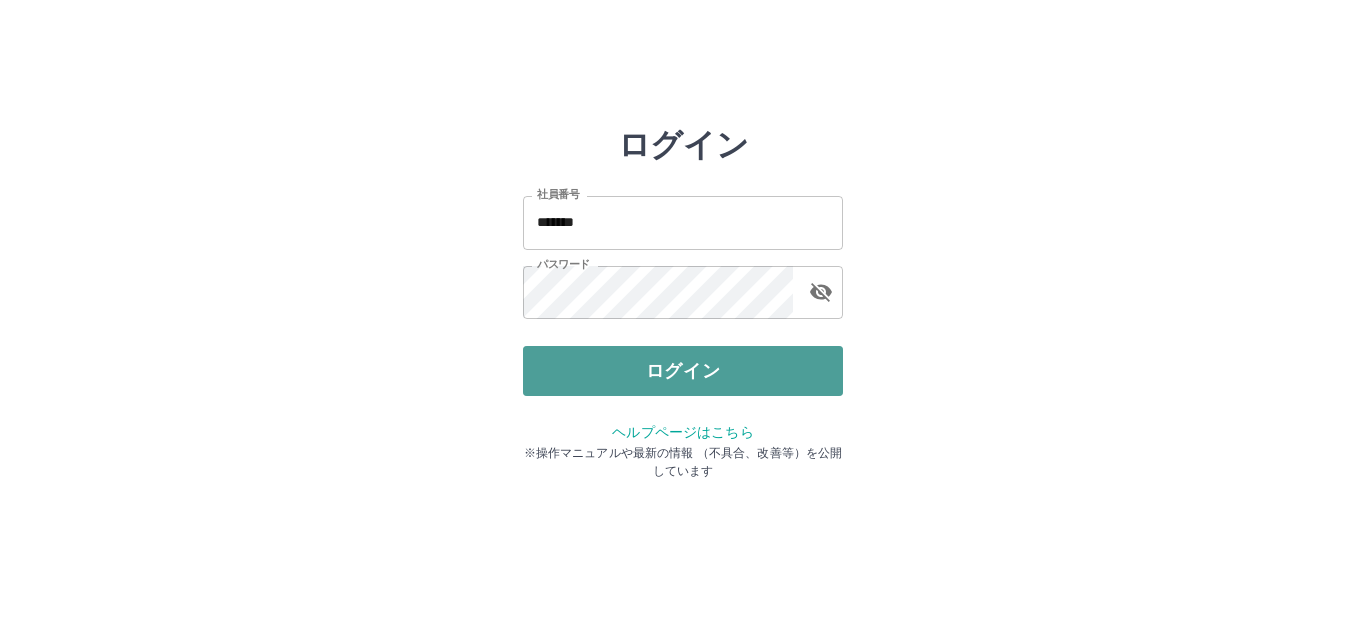 click on "ログイン" at bounding box center (683, 371) 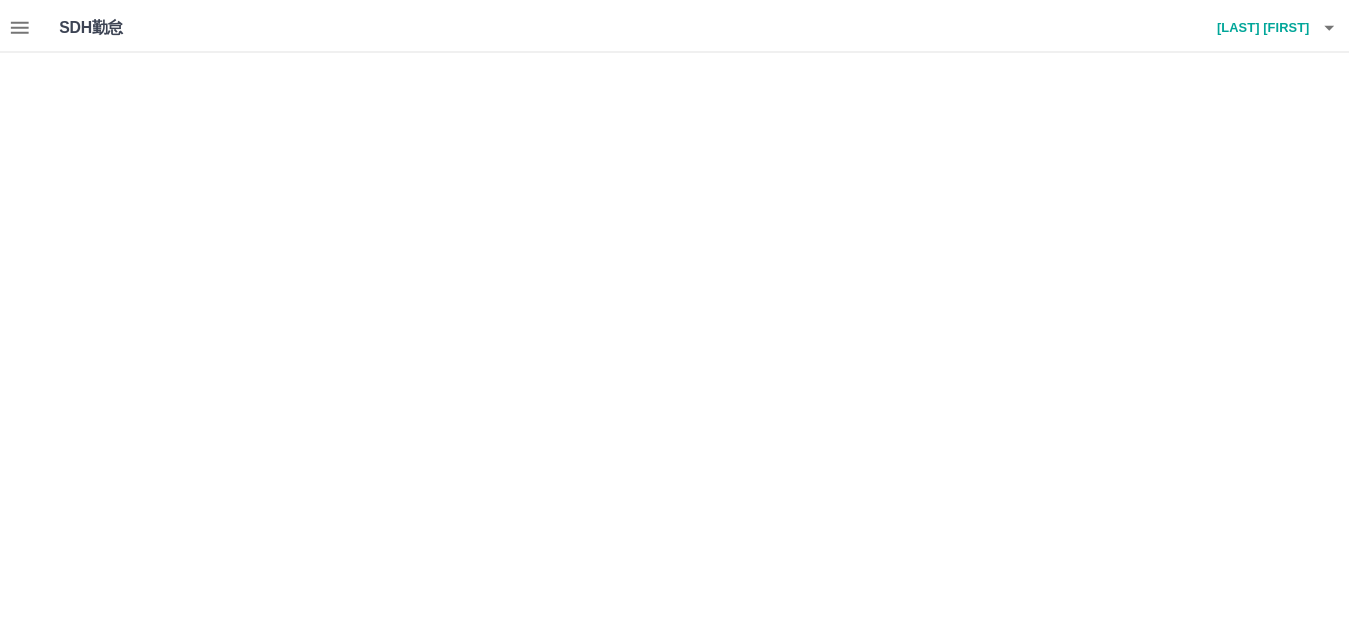 scroll, scrollTop: 0, scrollLeft: 0, axis: both 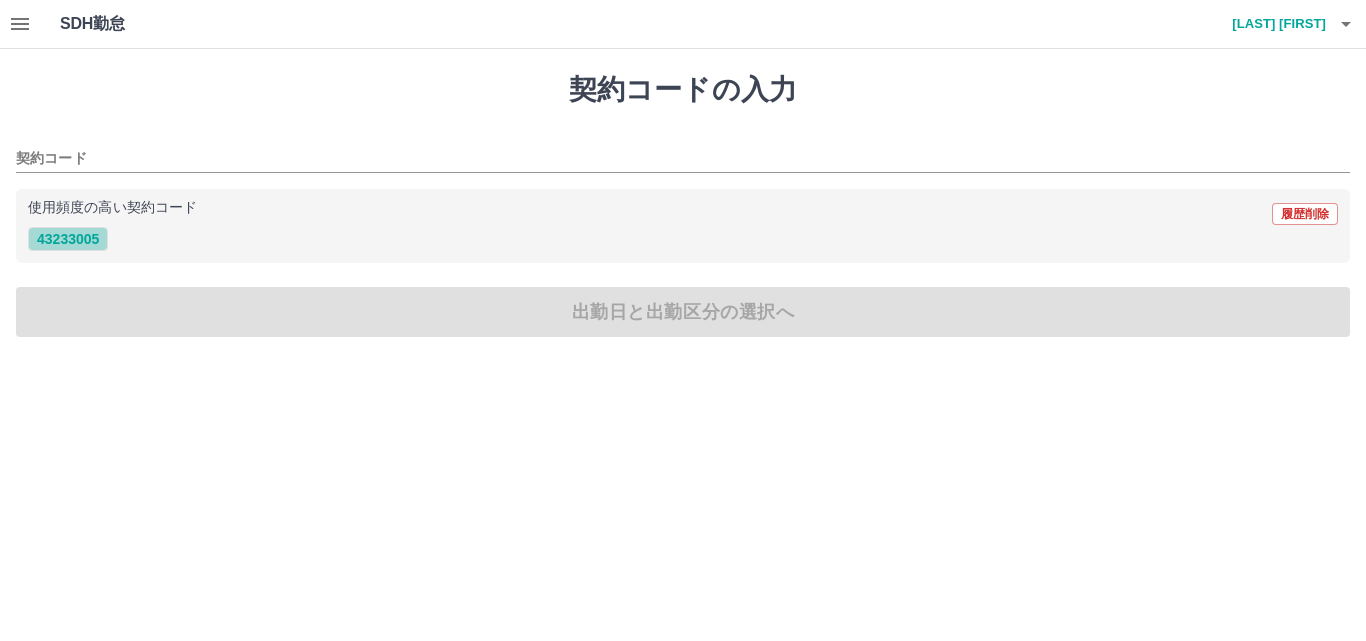 click on "43233005" at bounding box center [68, 239] 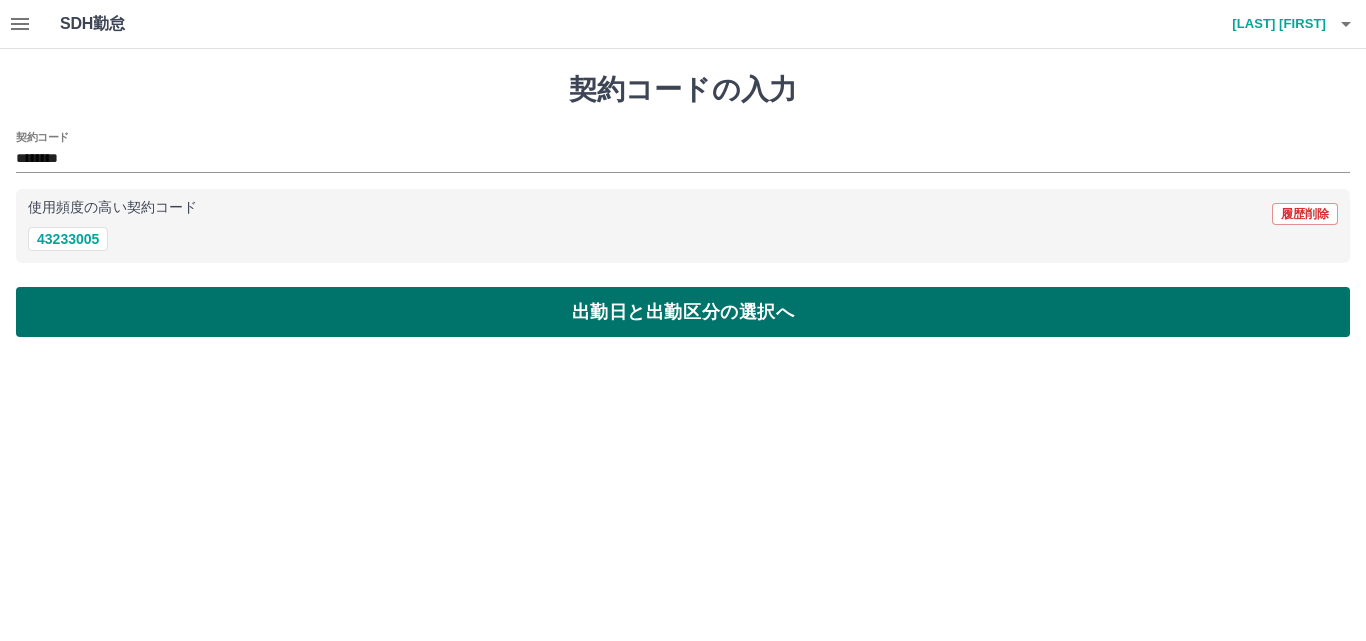 click on "出勤日と出勤区分の選択へ" at bounding box center (683, 312) 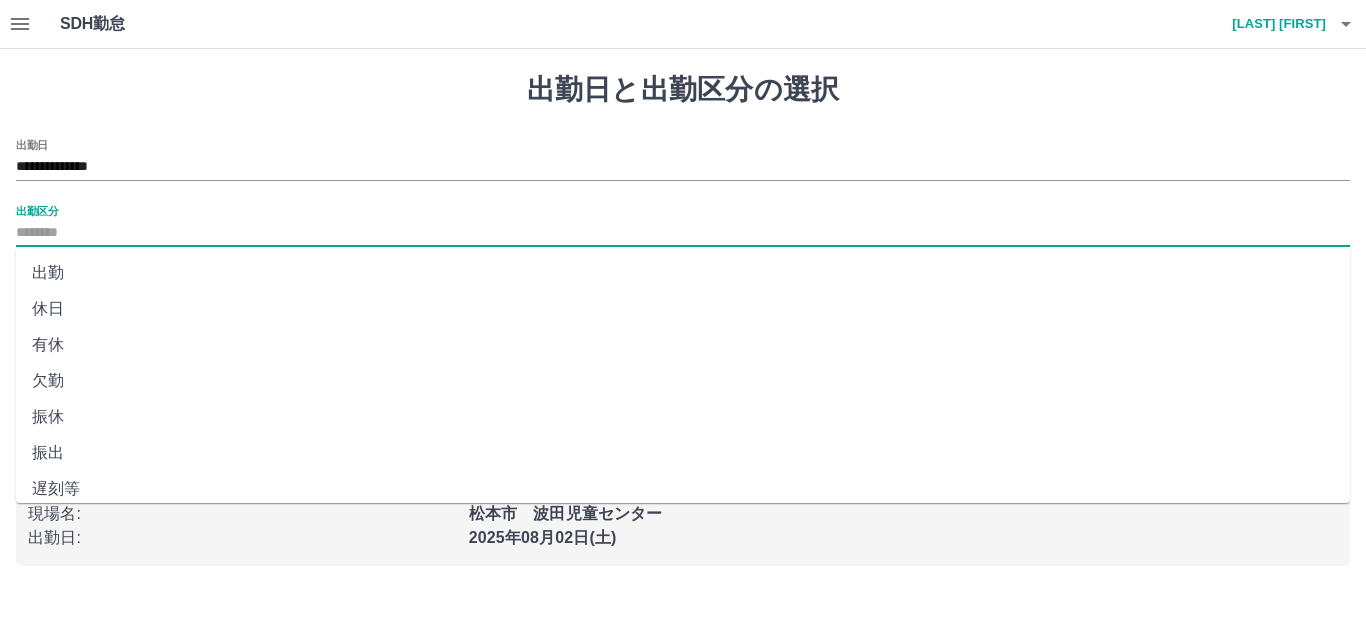 click on "出勤区分" at bounding box center [683, 233] 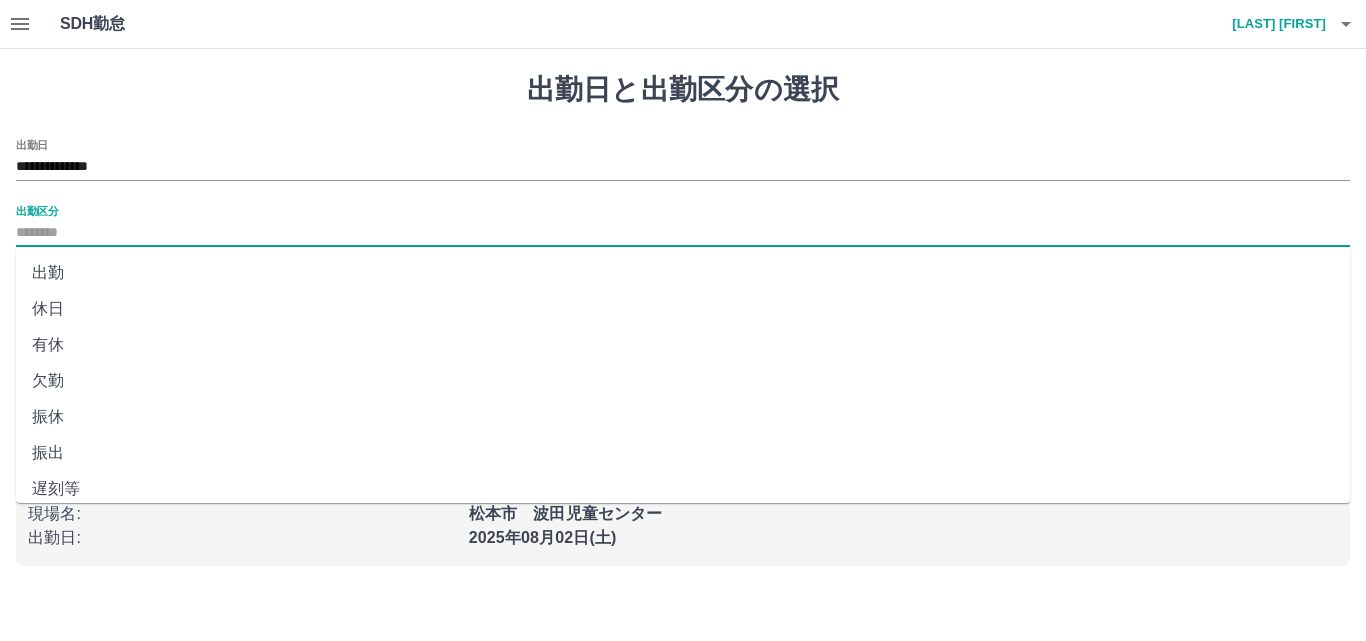 click on "出勤" at bounding box center (683, 273) 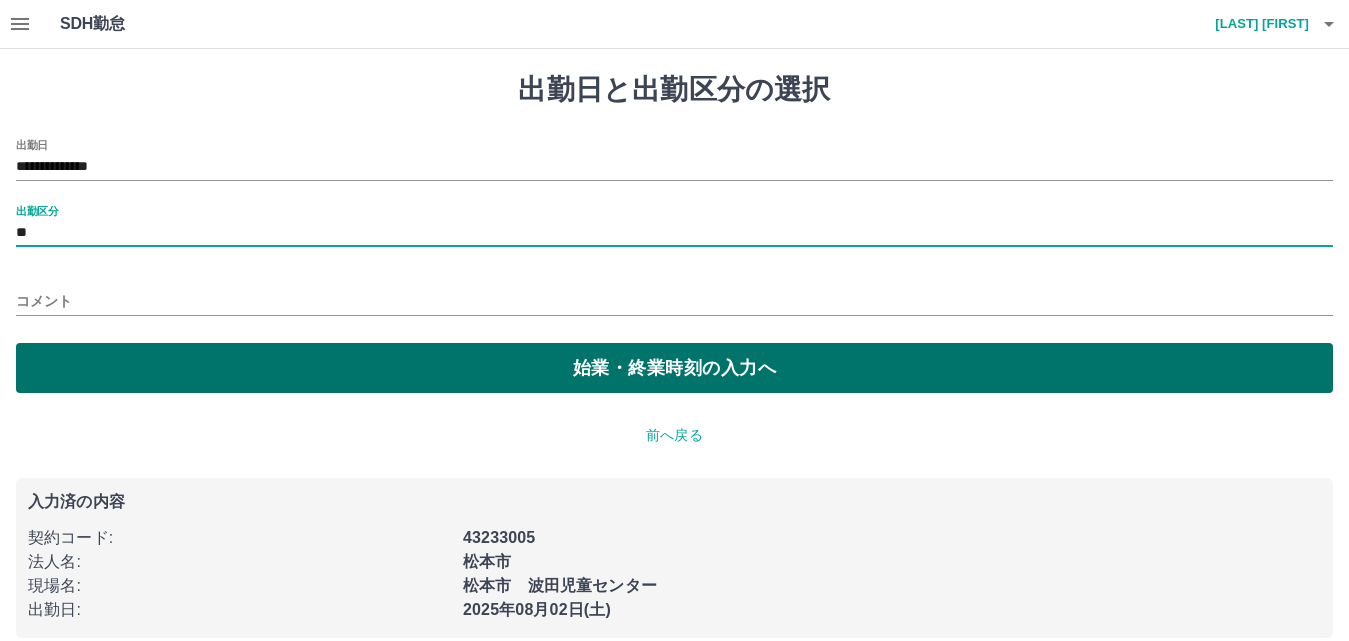 click on "始業・終業時刻の入力へ" at bounding box center [674, 368] 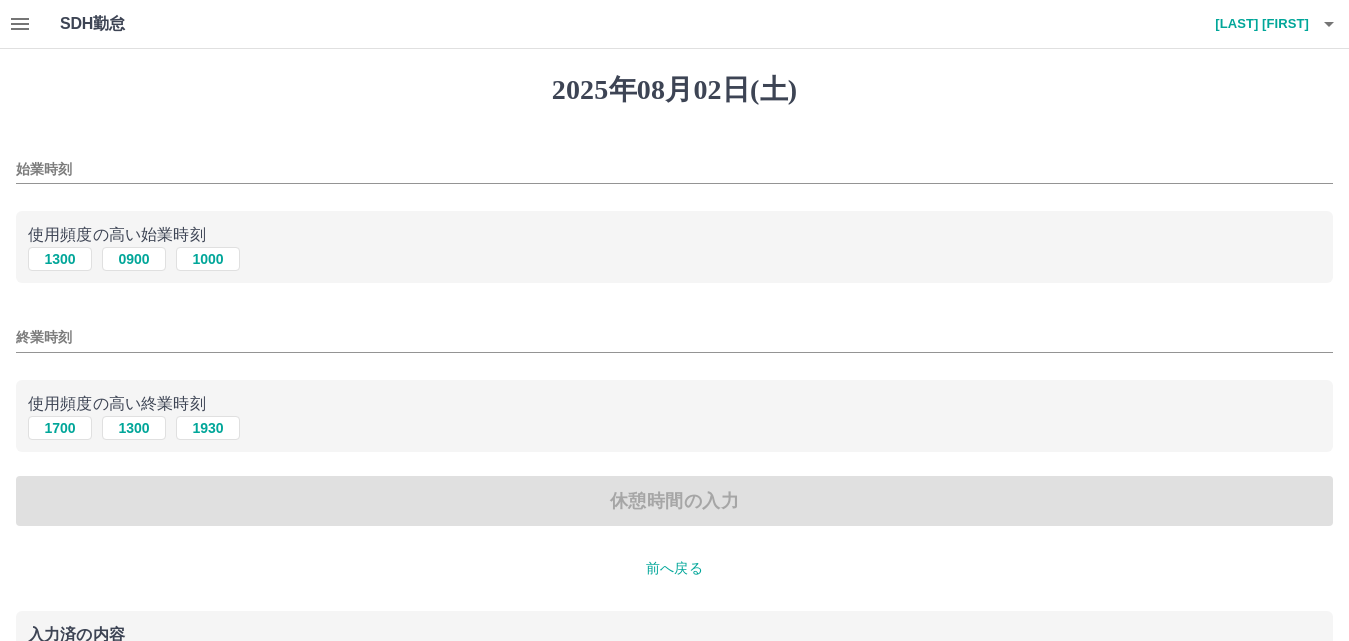 click on "始業時刻" at bounding box center [674, 169] 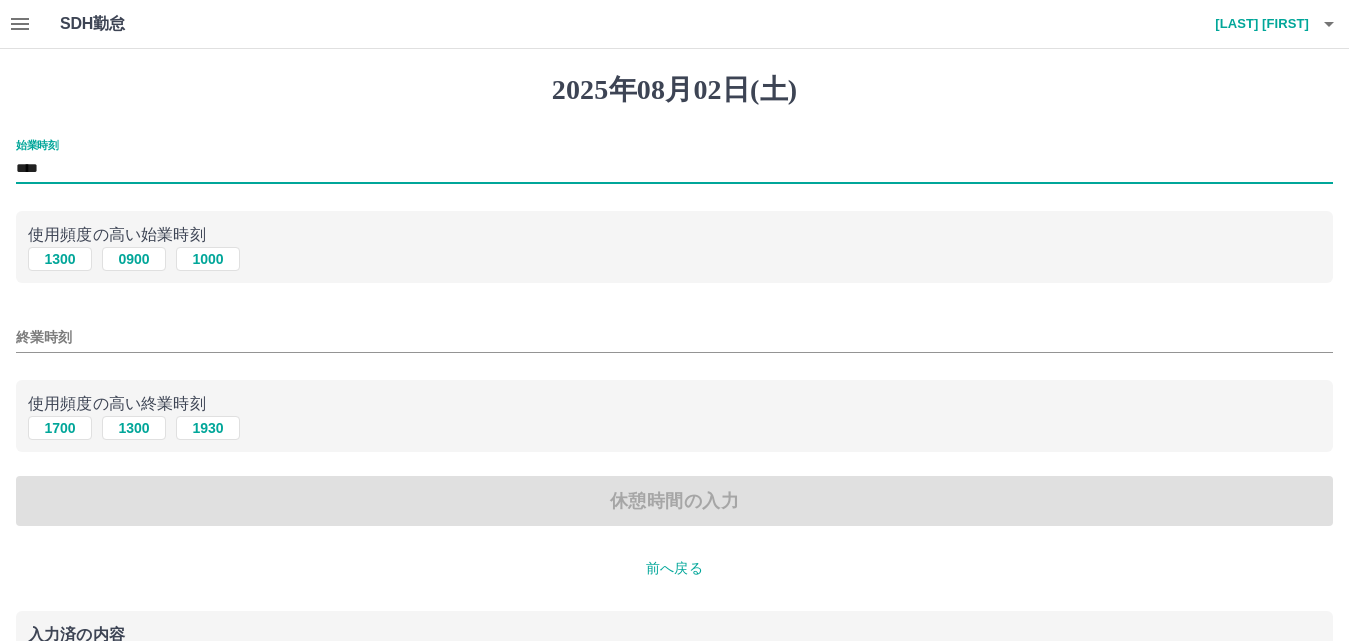 type on "****" 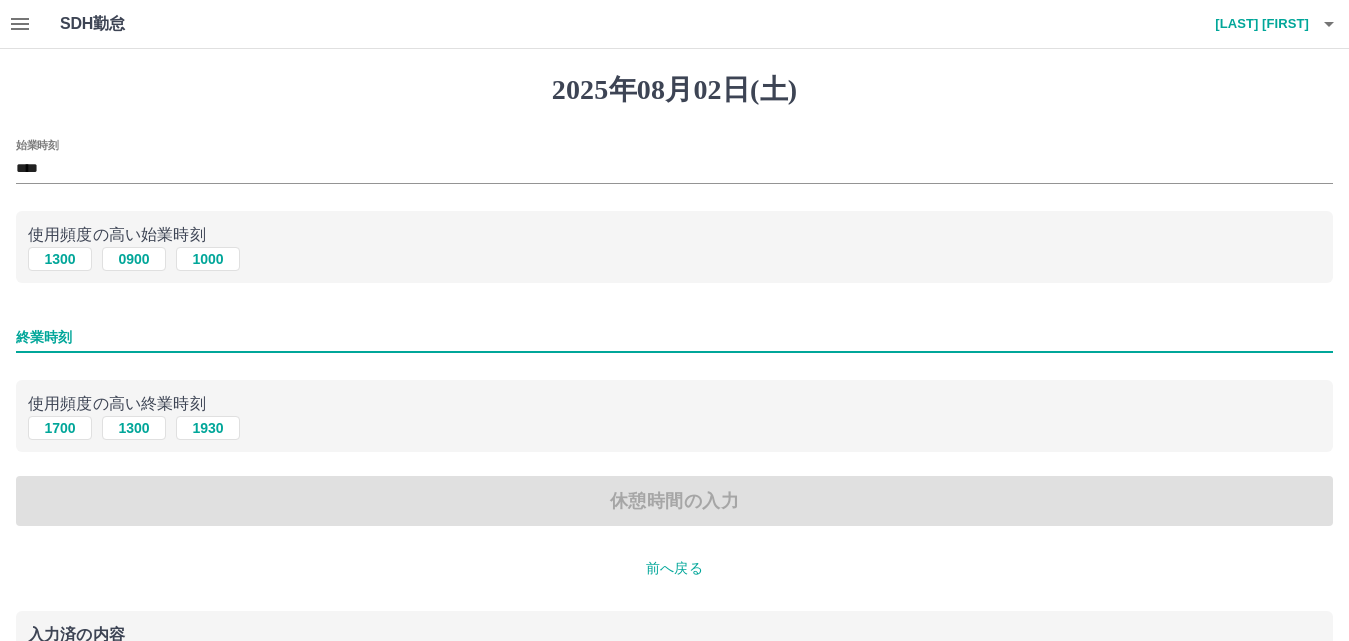 click on "終業時刻" at bounding box center [674, 337] 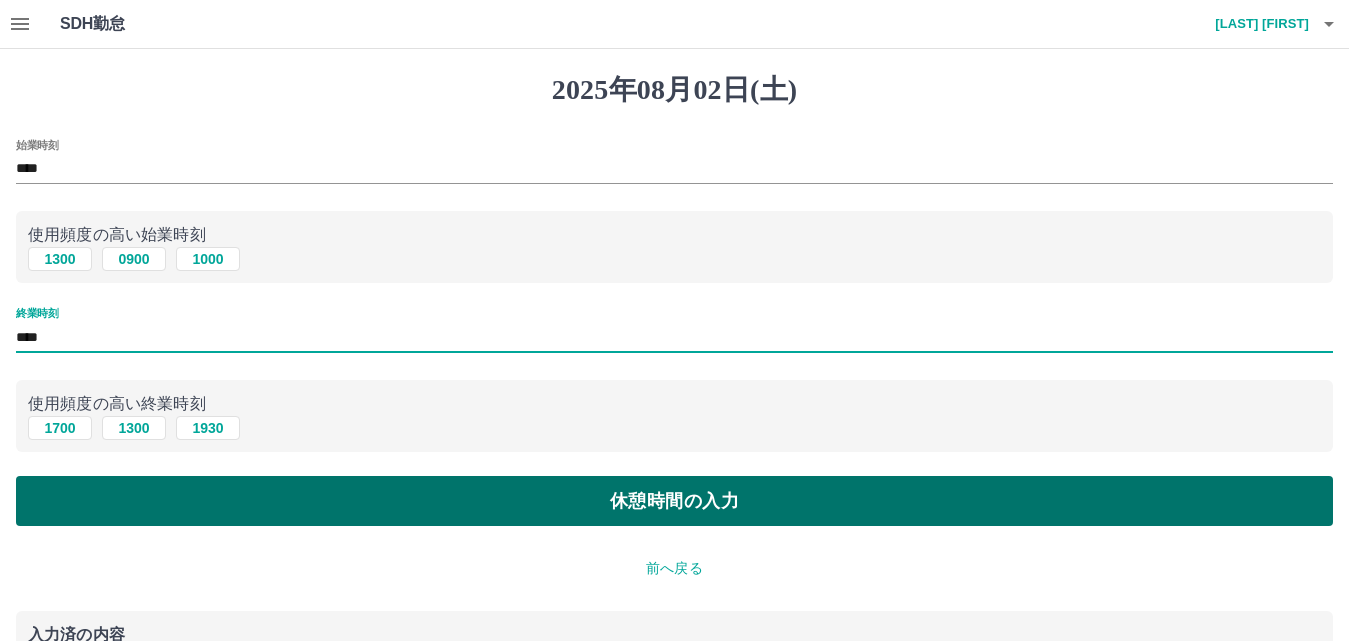 type on "****" 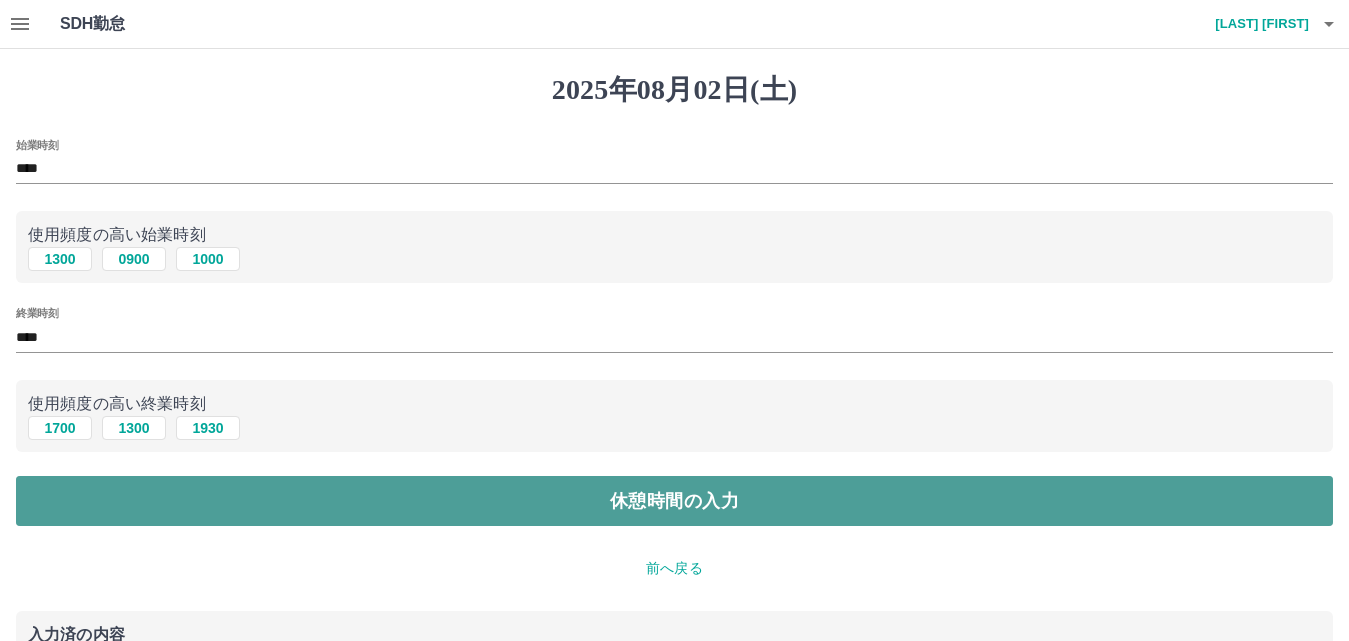 click on "休憩時間の入力" at bounding box center (674, 501) 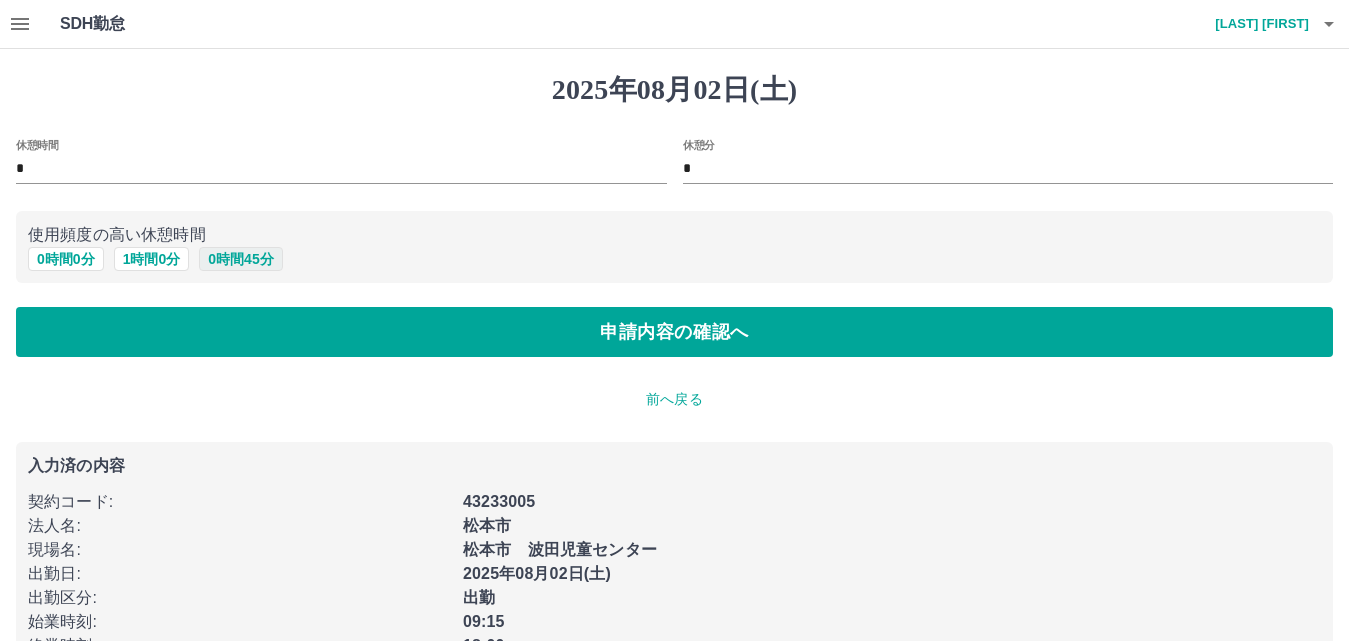 click on "0 時間 45 分" at bounding box center [240, 259] 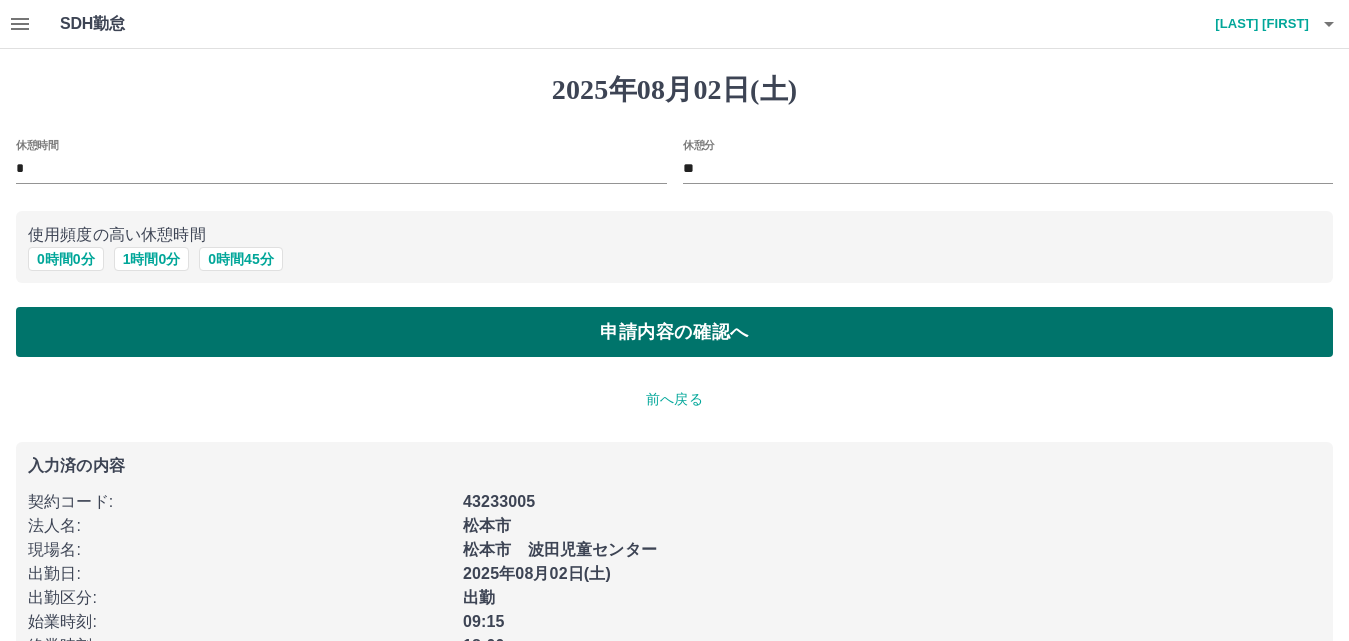 click on "申請内容の確認へ" at bounding box center (674, 332) 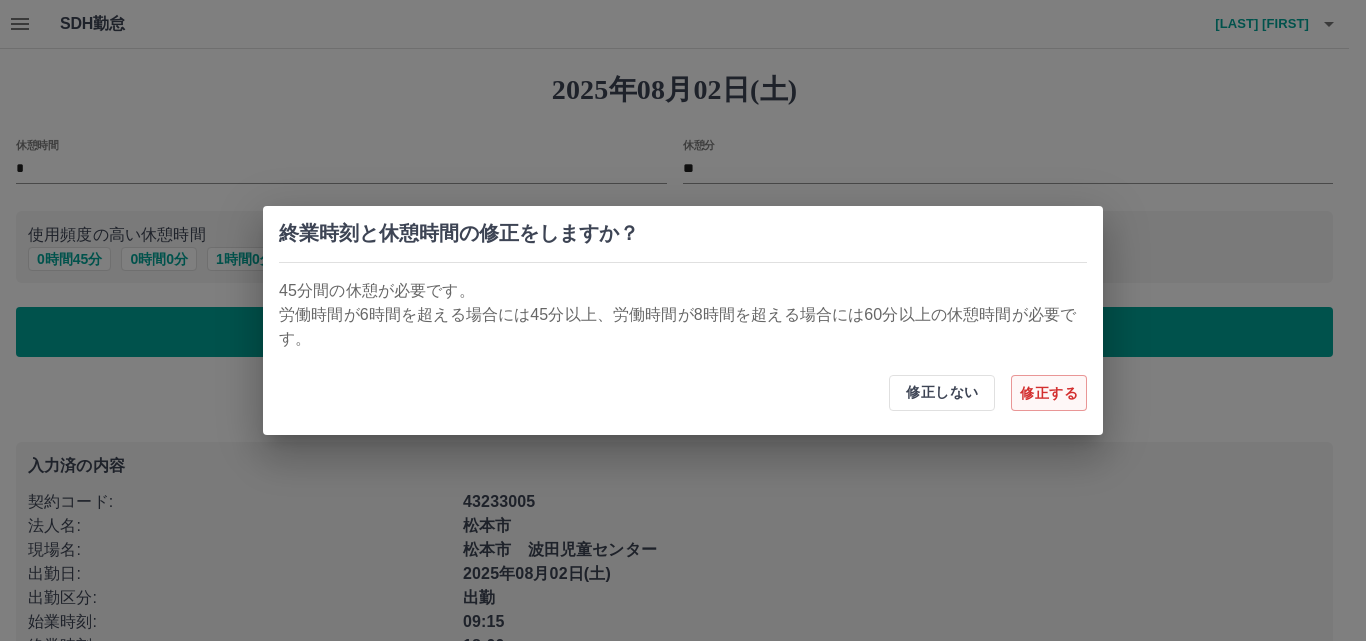 click on "修正する" at bounding box center (1049, 393) 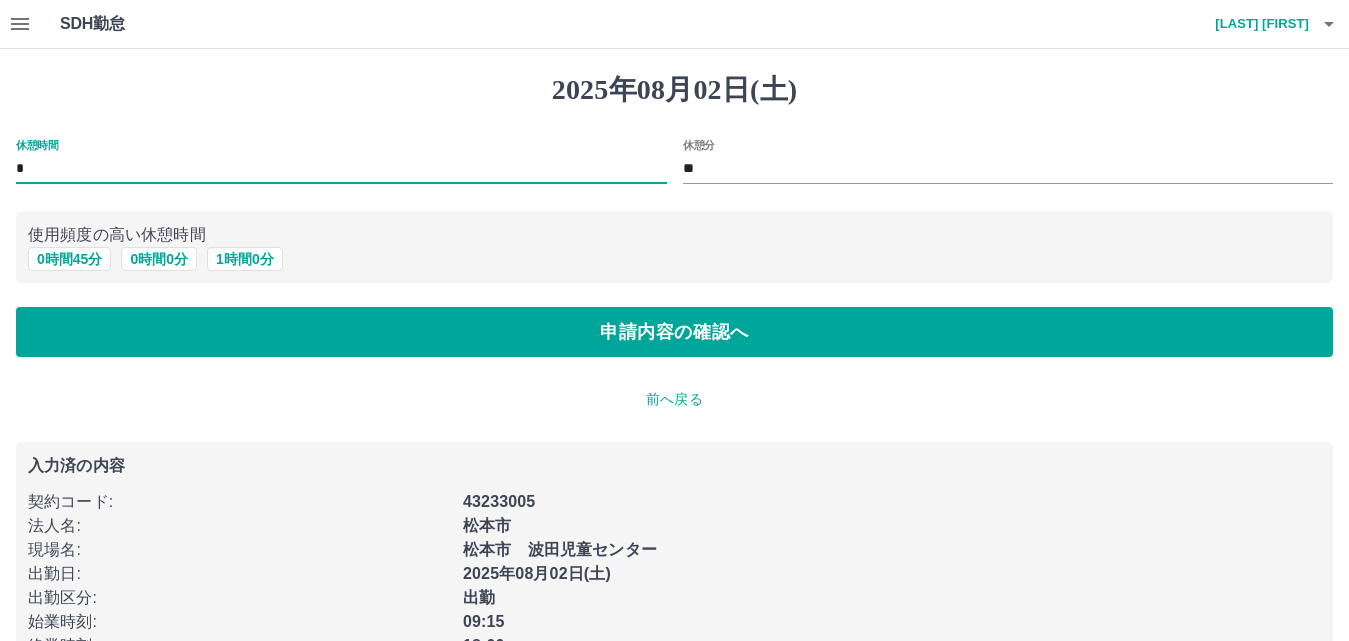 click on "*" at bounding box center [341, 169] 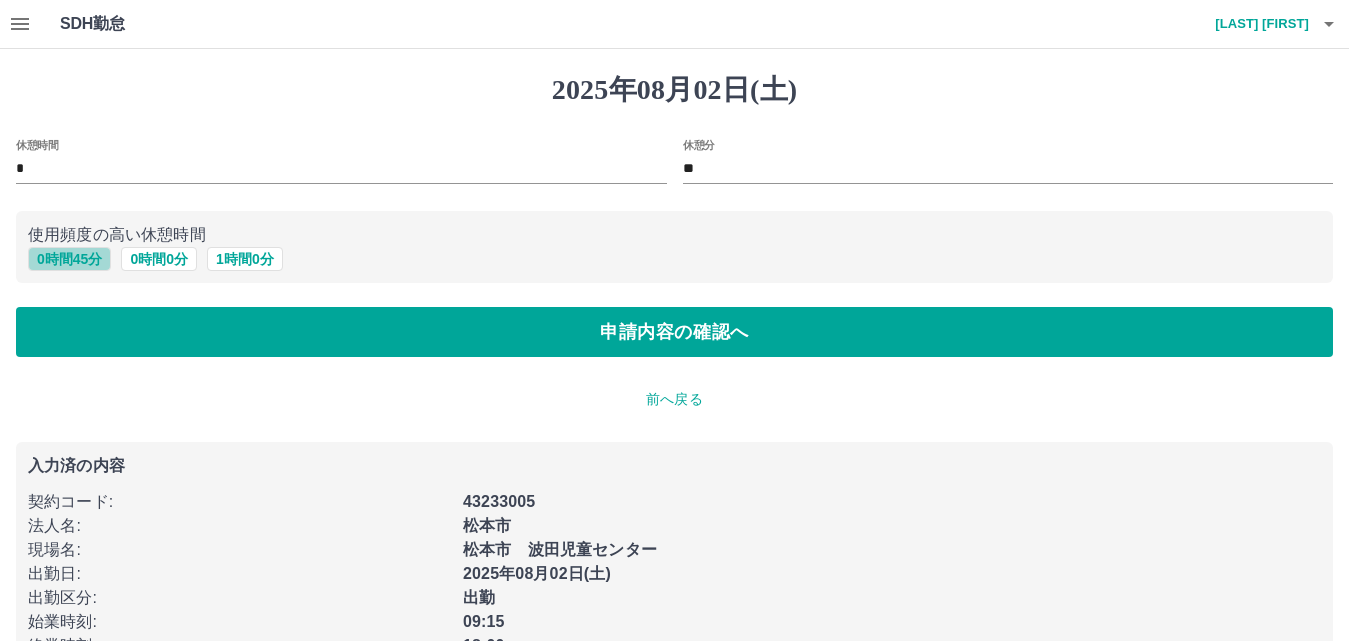 click on "0 時間 45 分" at bounding box center [69, 259] 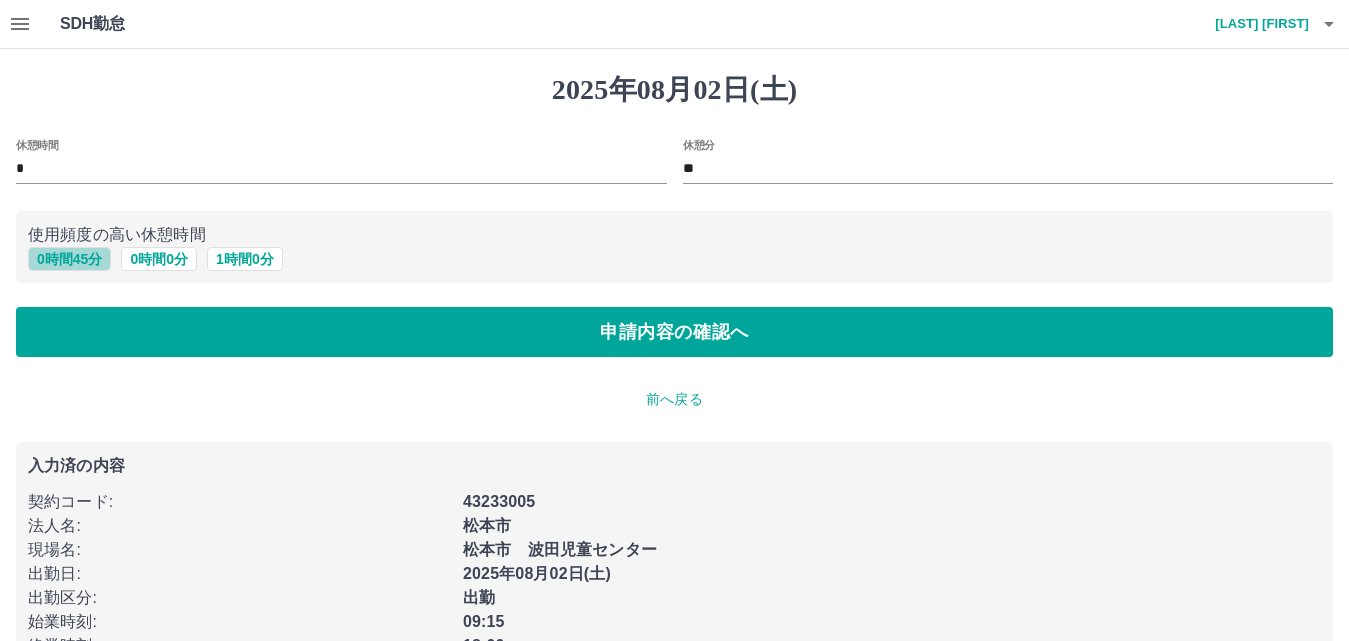 click on "0 時間 45 分" at bounding box center [69, 259] 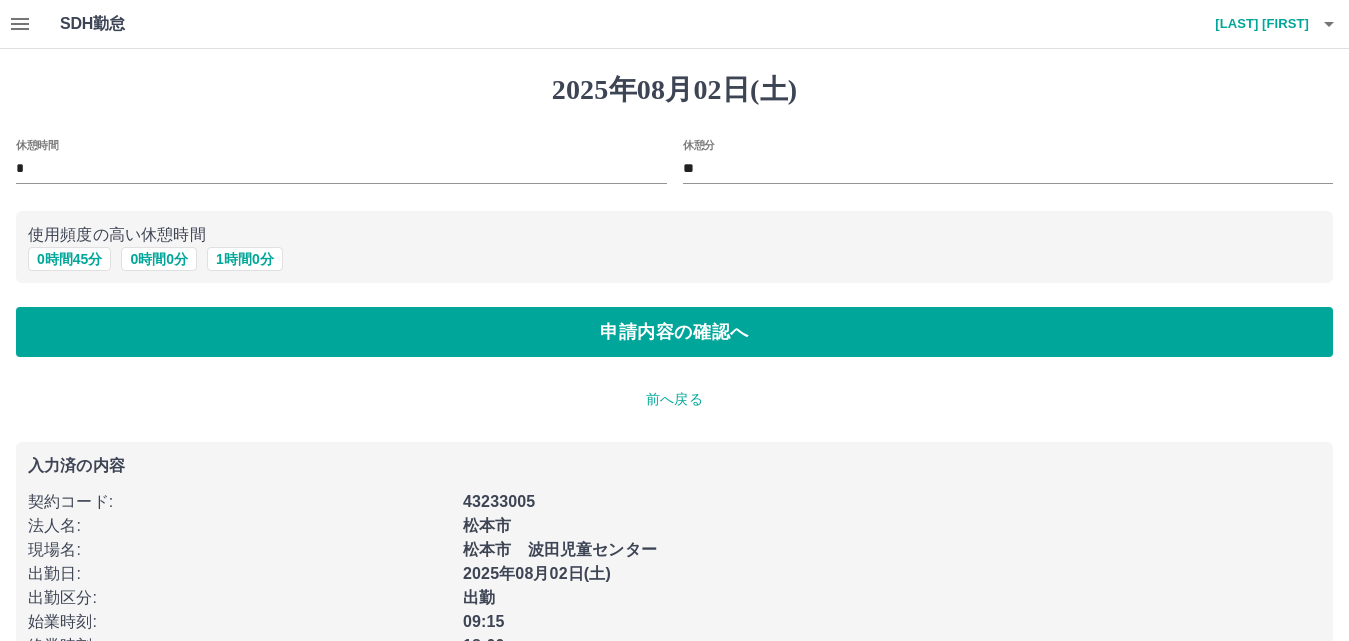 click on "前へ戻る" at bounding box center (674, 399) 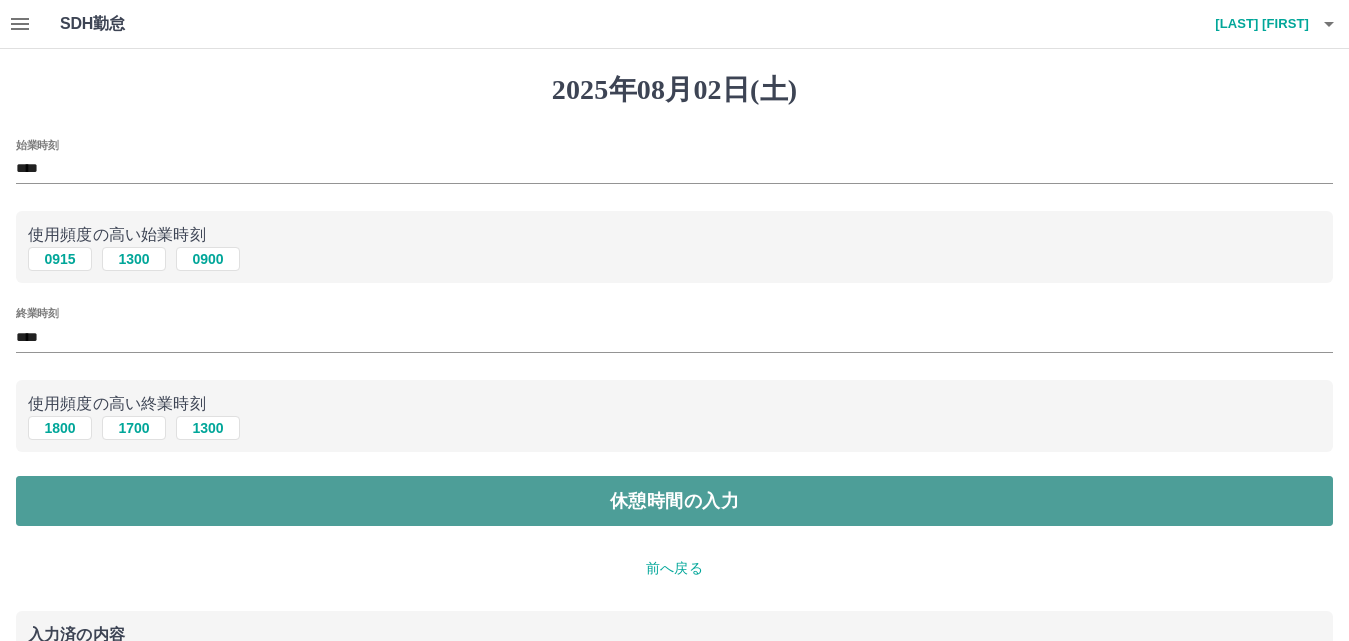 click on "休憩時間の入力" at bounding box center [674, 501] 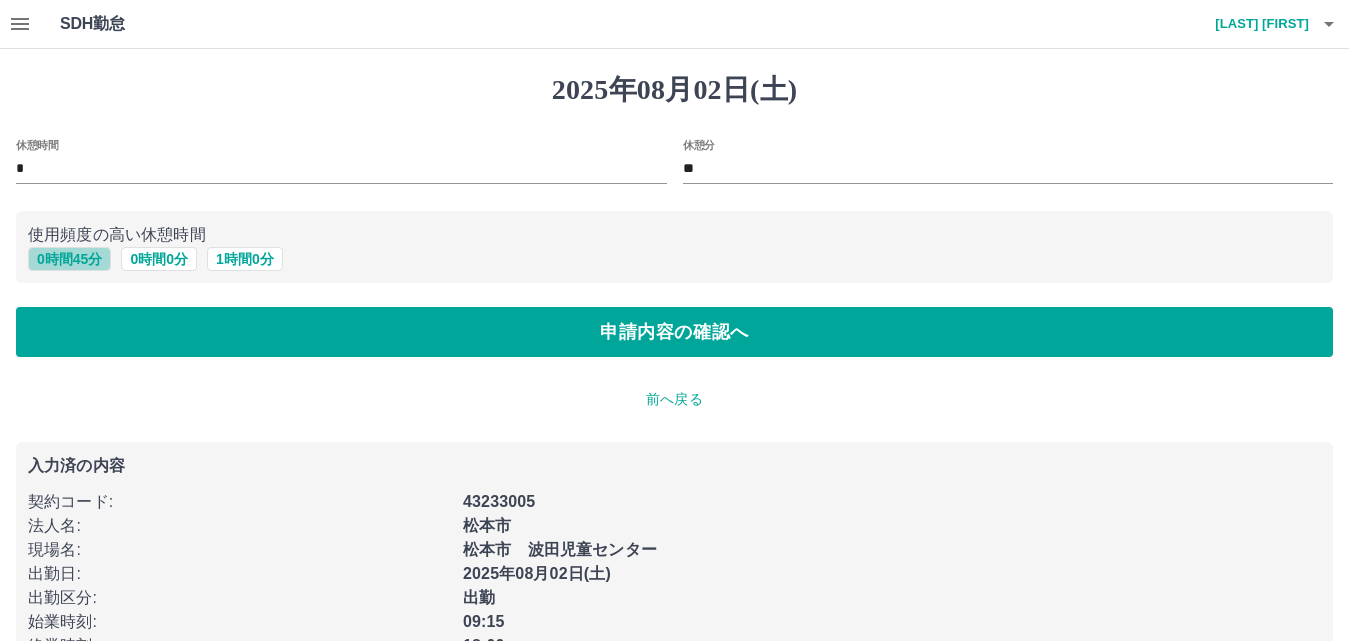 click on "0 時間 45 分" at bounding box center [69, 259] 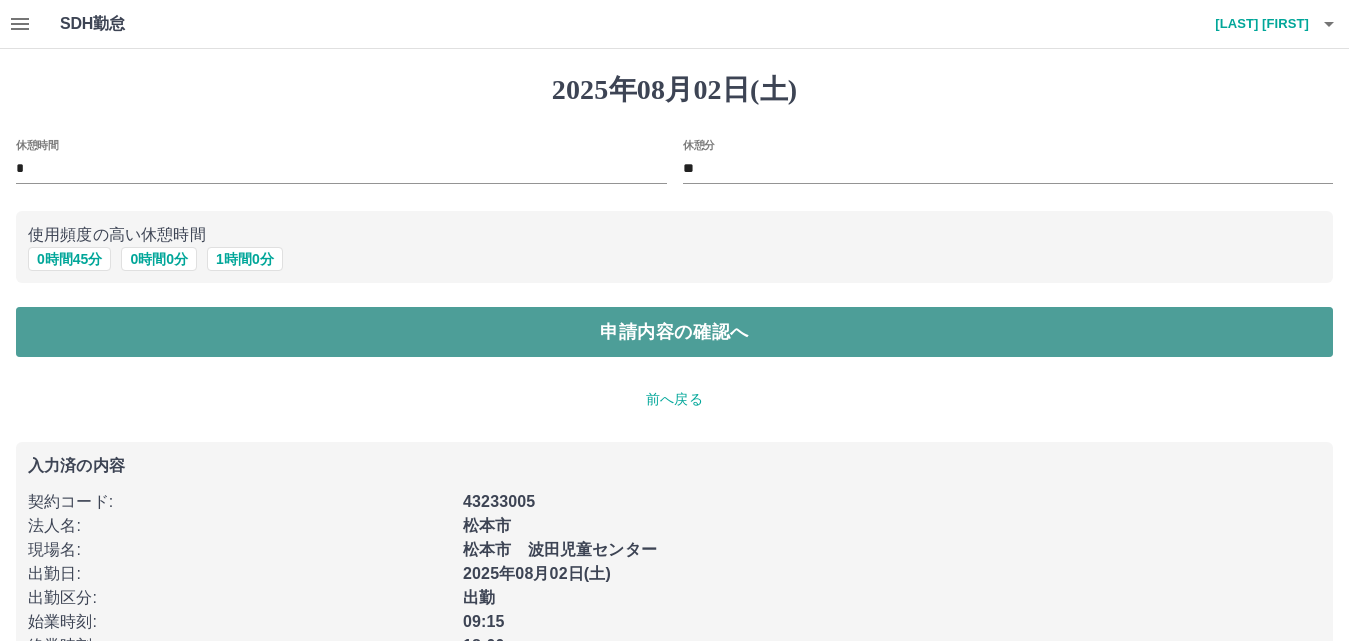 click on "申請内容の確認へ" at bounding box center [674, 332] 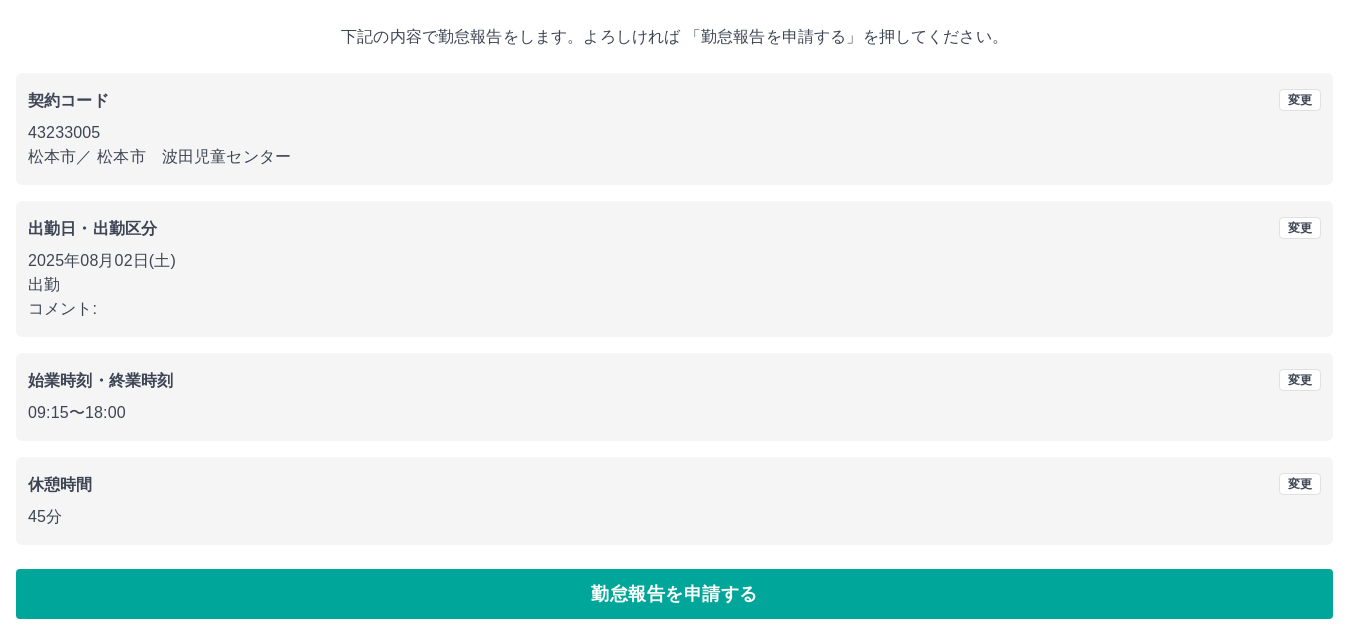 scroll, scrollTop: 108, scrollLeft: 0, axis: vertical 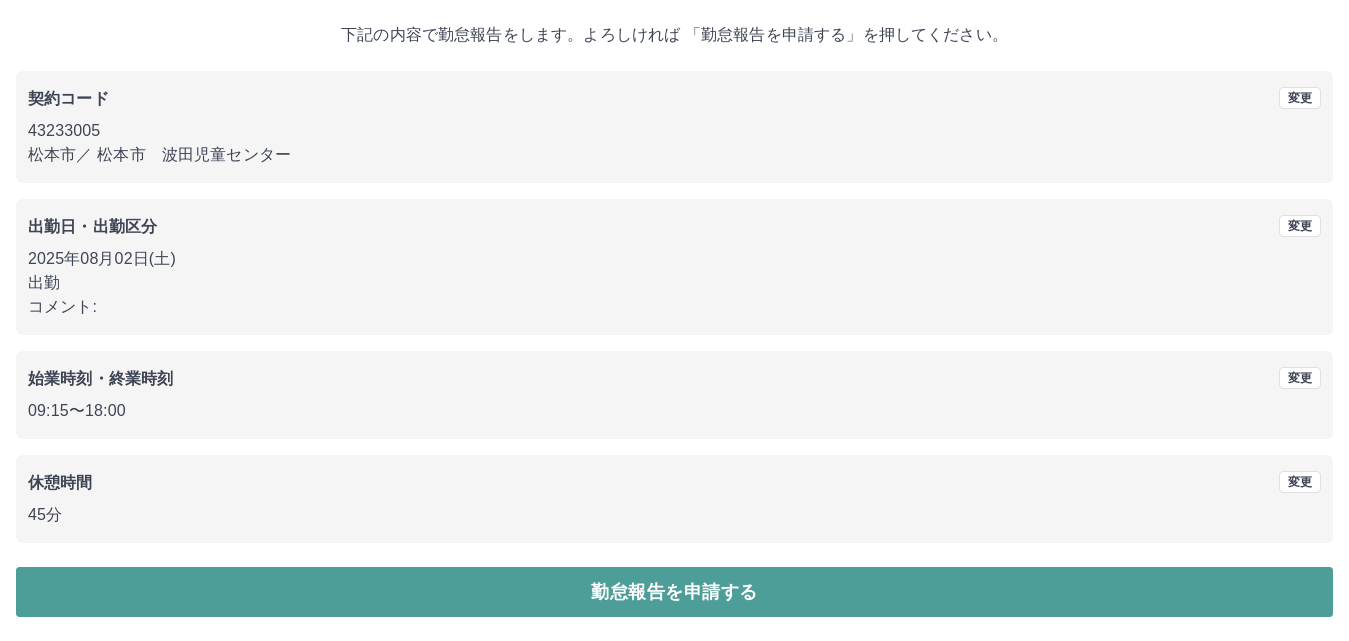 click on "勤怠報告を申請する" at bounding box center (674, 592) 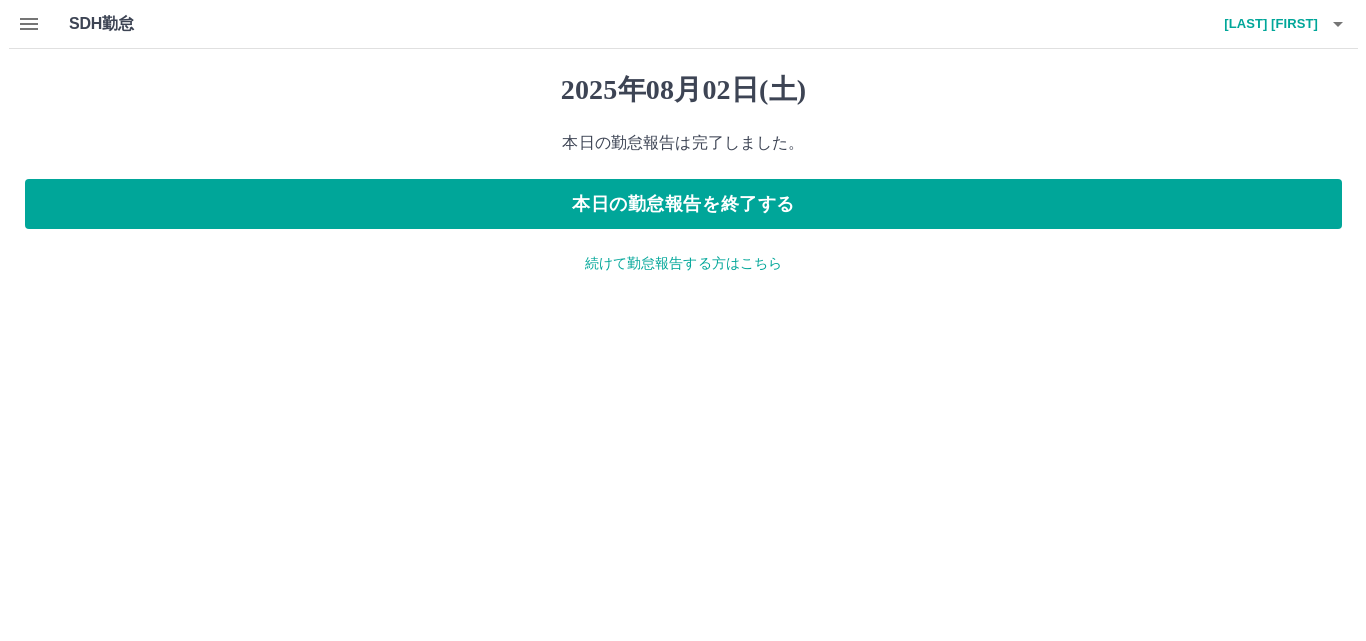 scroll, scrollTop: 0, scrollLeft: 0, axis: both 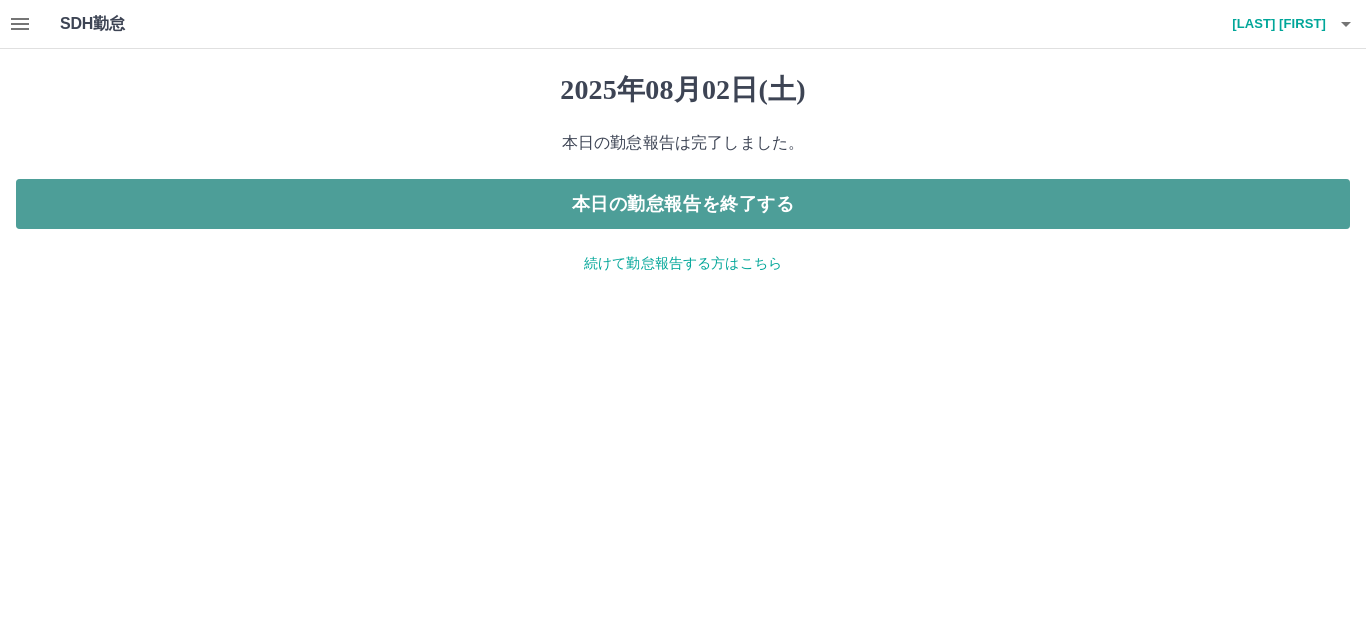 click on "本日の勤怠報告を終了する" at bounding box center (683, 204) 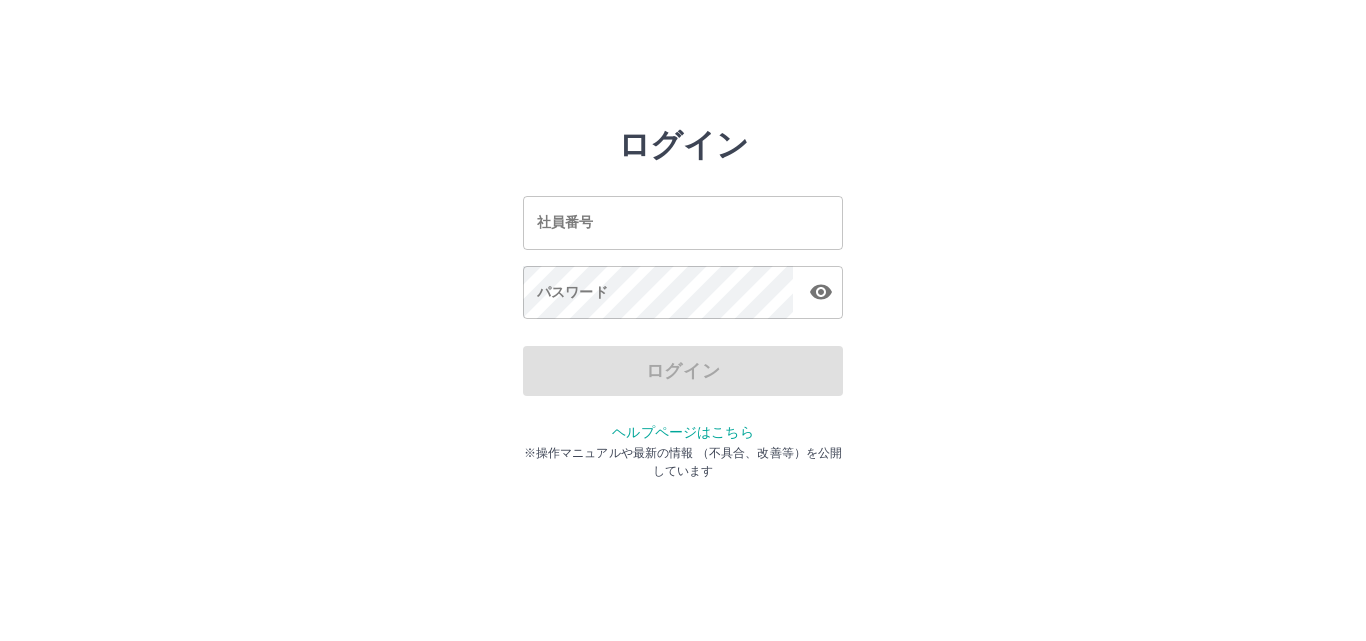 scroll, scrollTop: 0, scrollLeft: 0, axis: both 